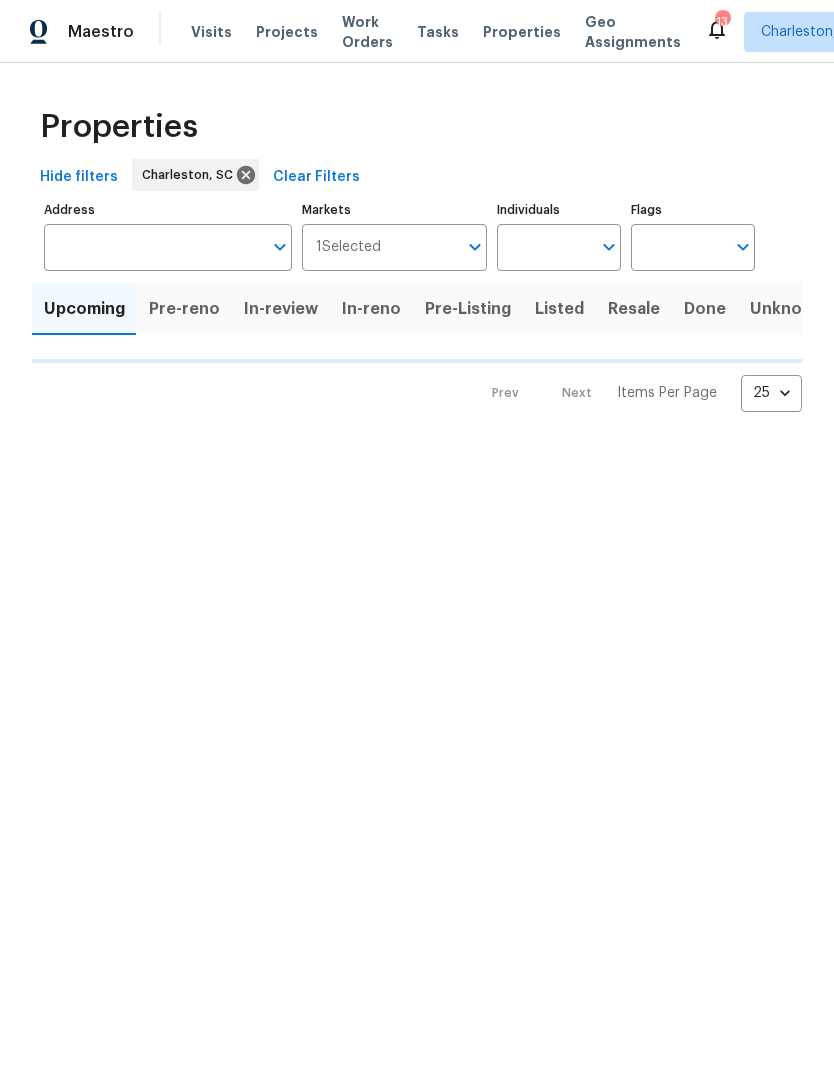 scroll, scrollTop: 0, scrollLeft: 0, axis: both 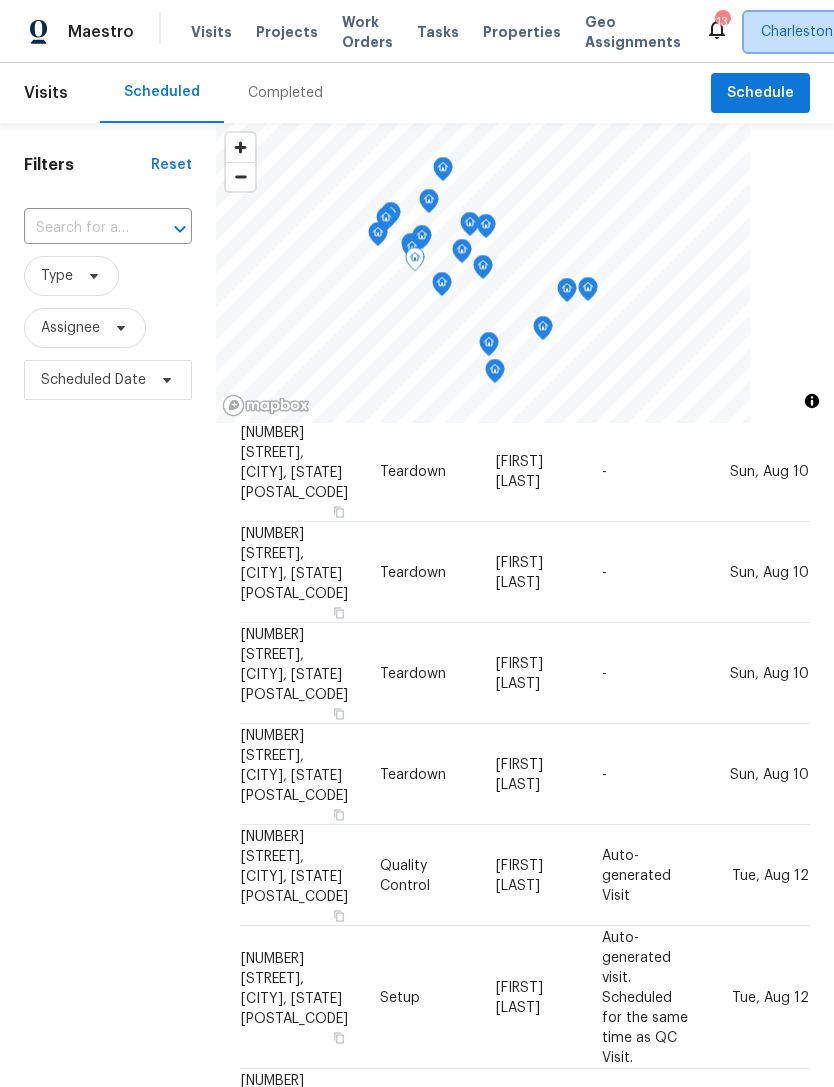 click on "Charleston, SC" at bounding box center (810, 32) 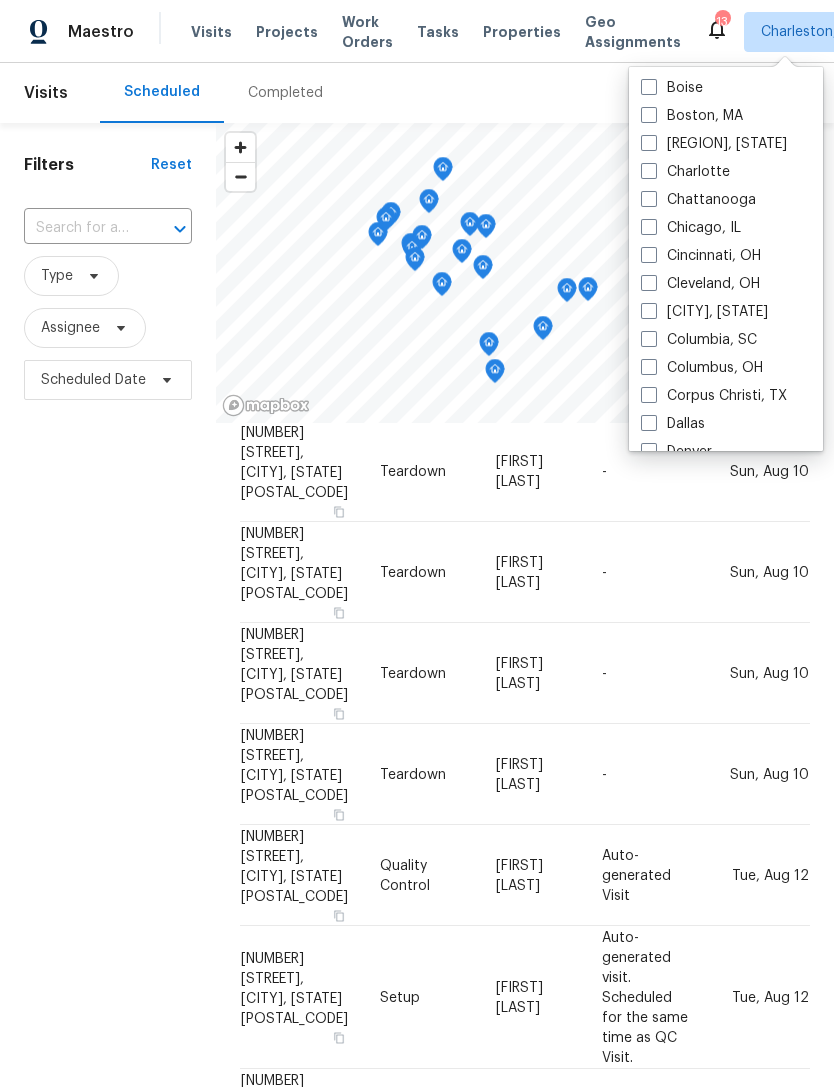 scroll, scrollTop: 199, scrollLeft: 0, axis: vertical 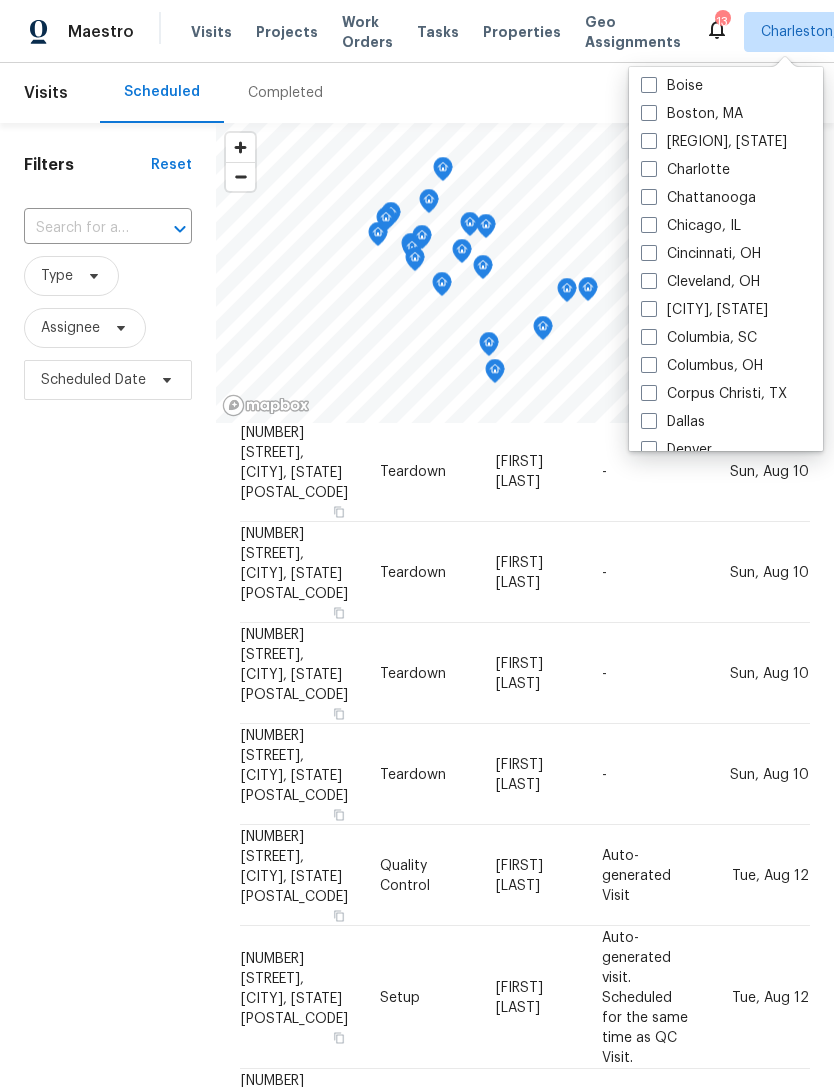 click on "Columbia, SC" at bounding box center [699, 338] 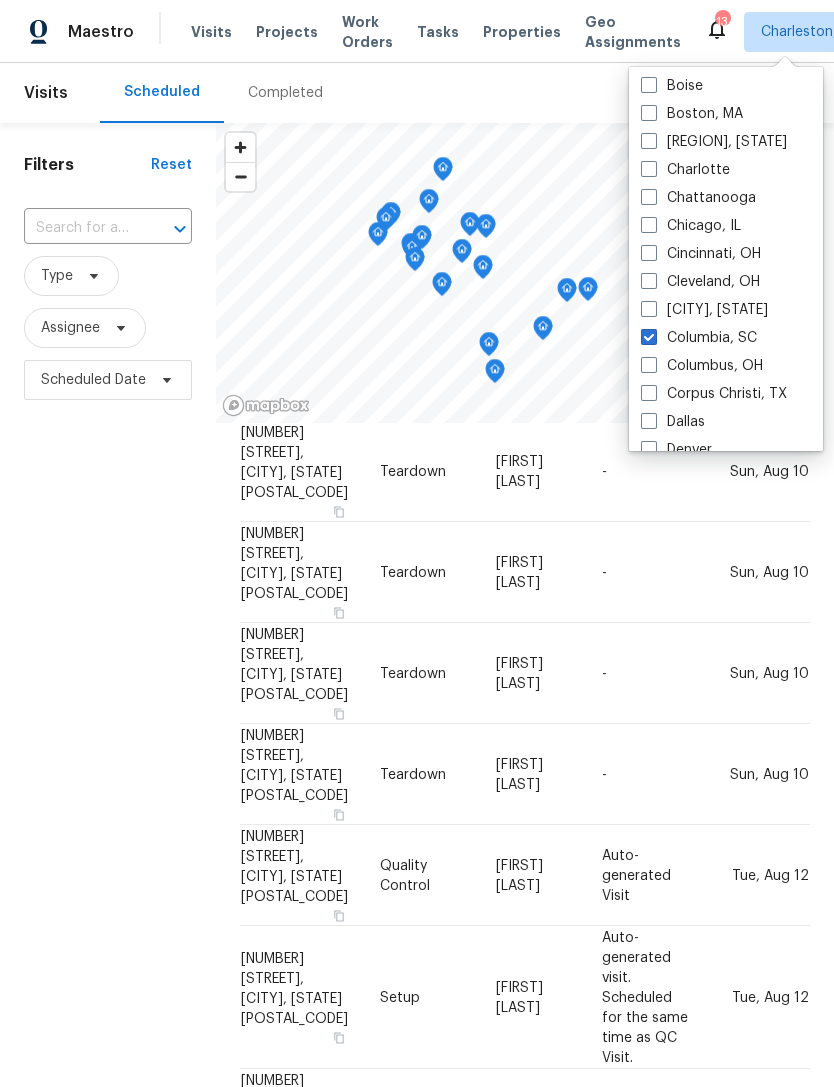 checkbox on "true" 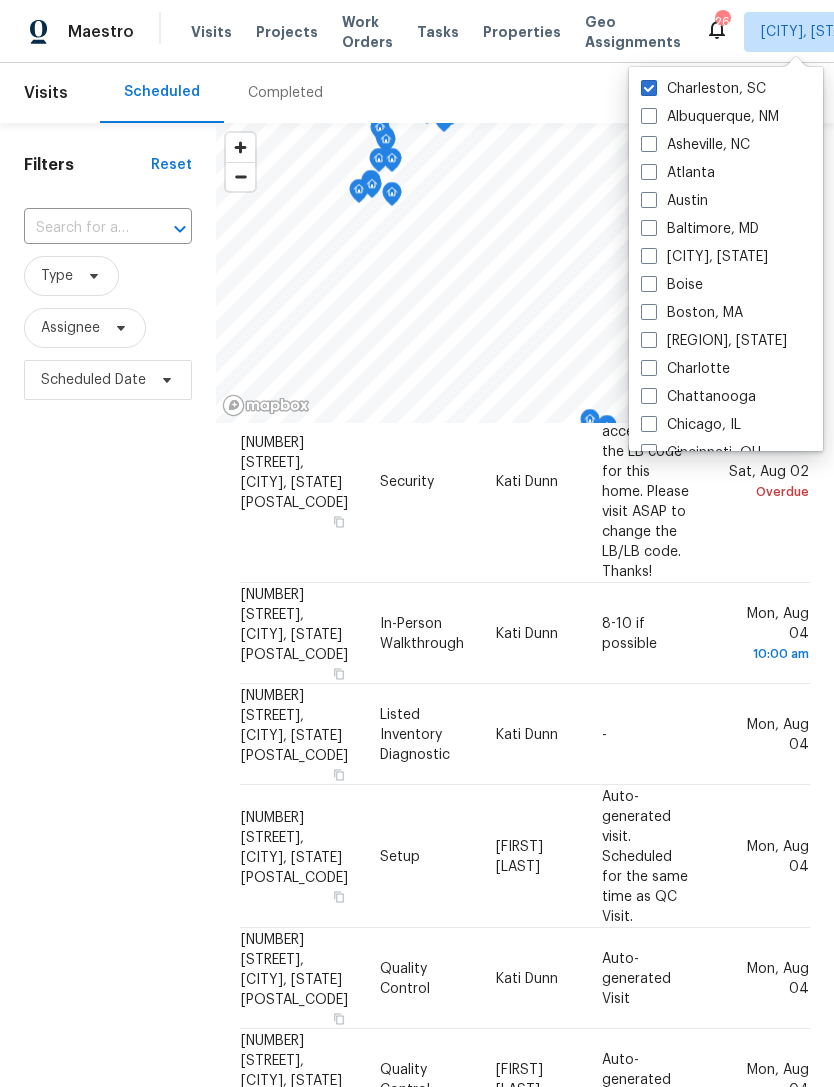 scroll, scrollTop: 0, scrollLeft: 0, axis: both 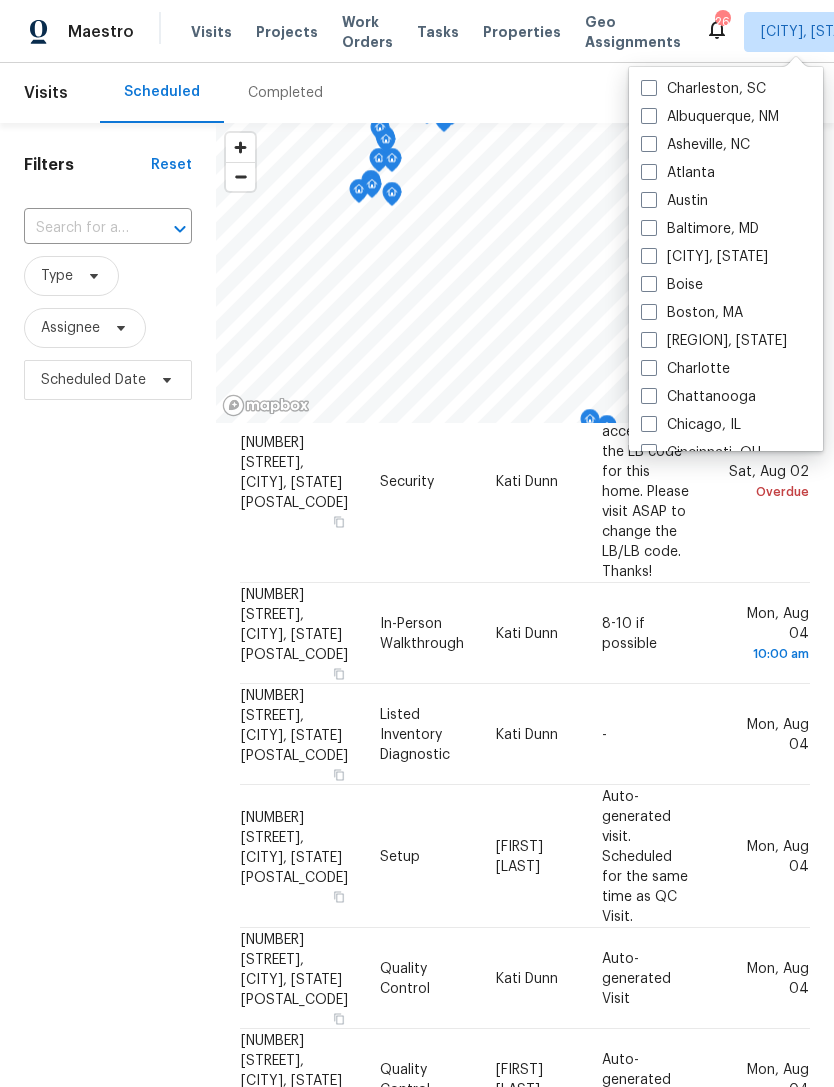 checkbox on "false" 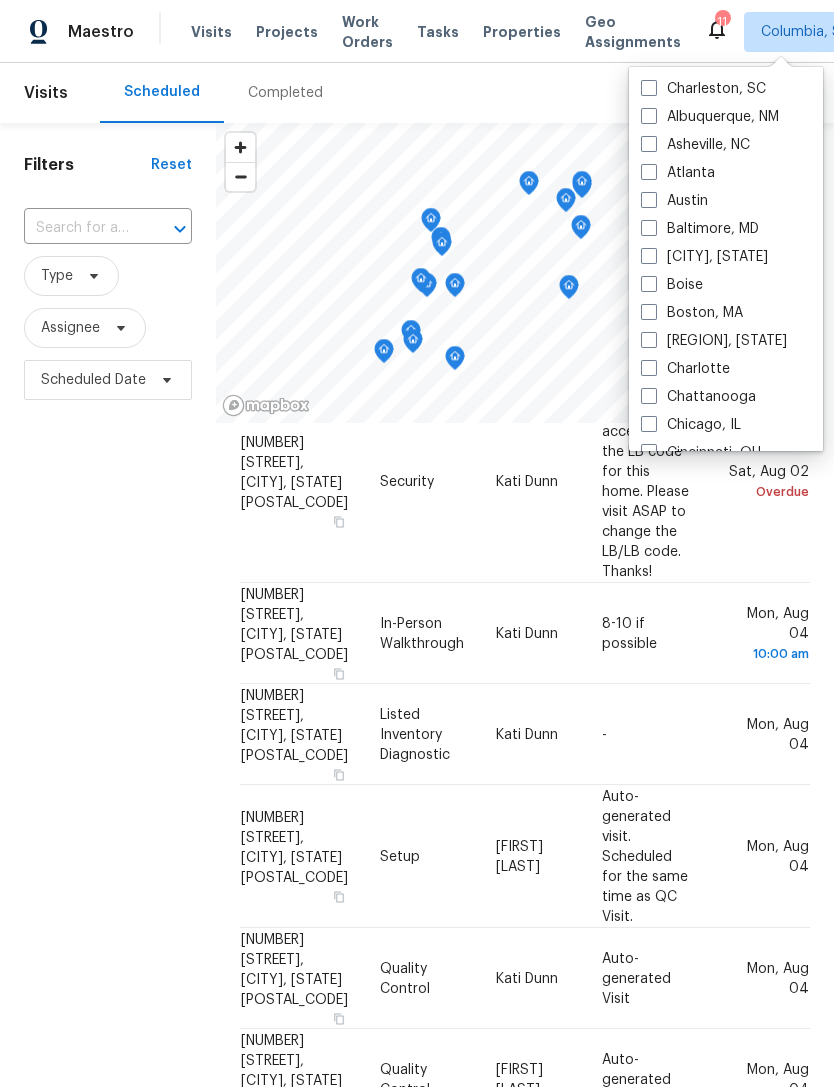 click on "Completed" at bounding box center [285, 93] 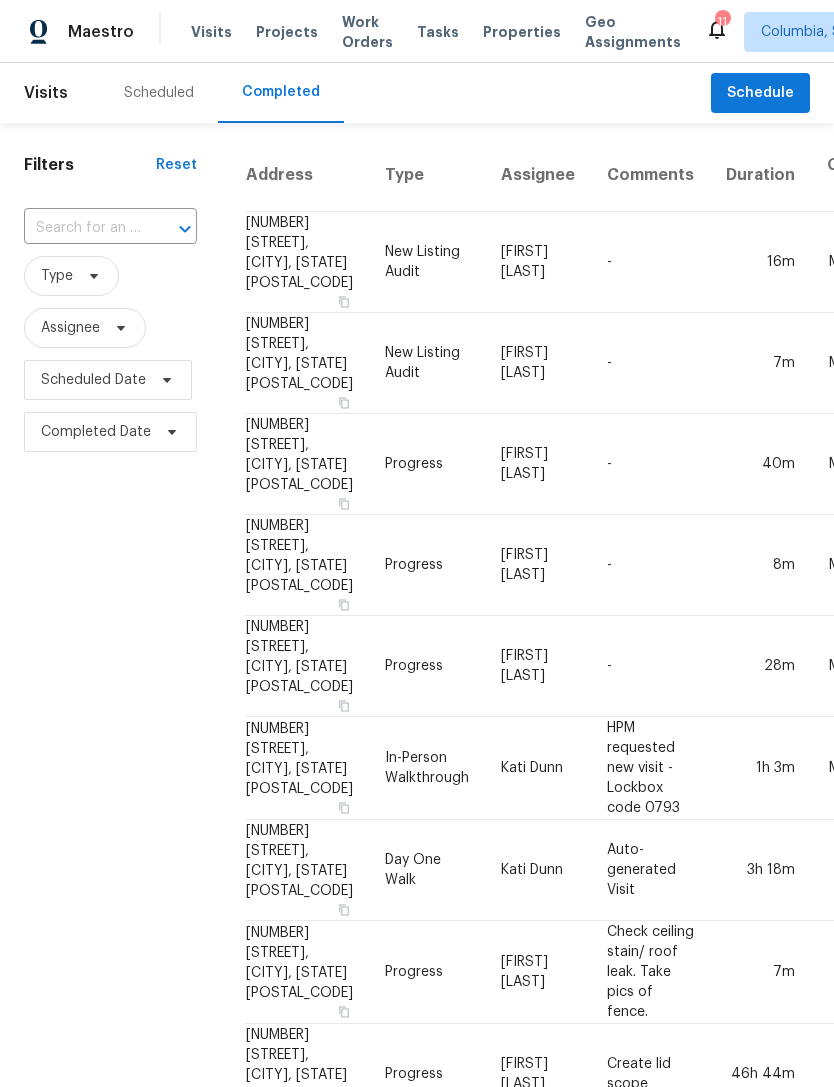click on "Scheduled" at bounding box center [159, 93] 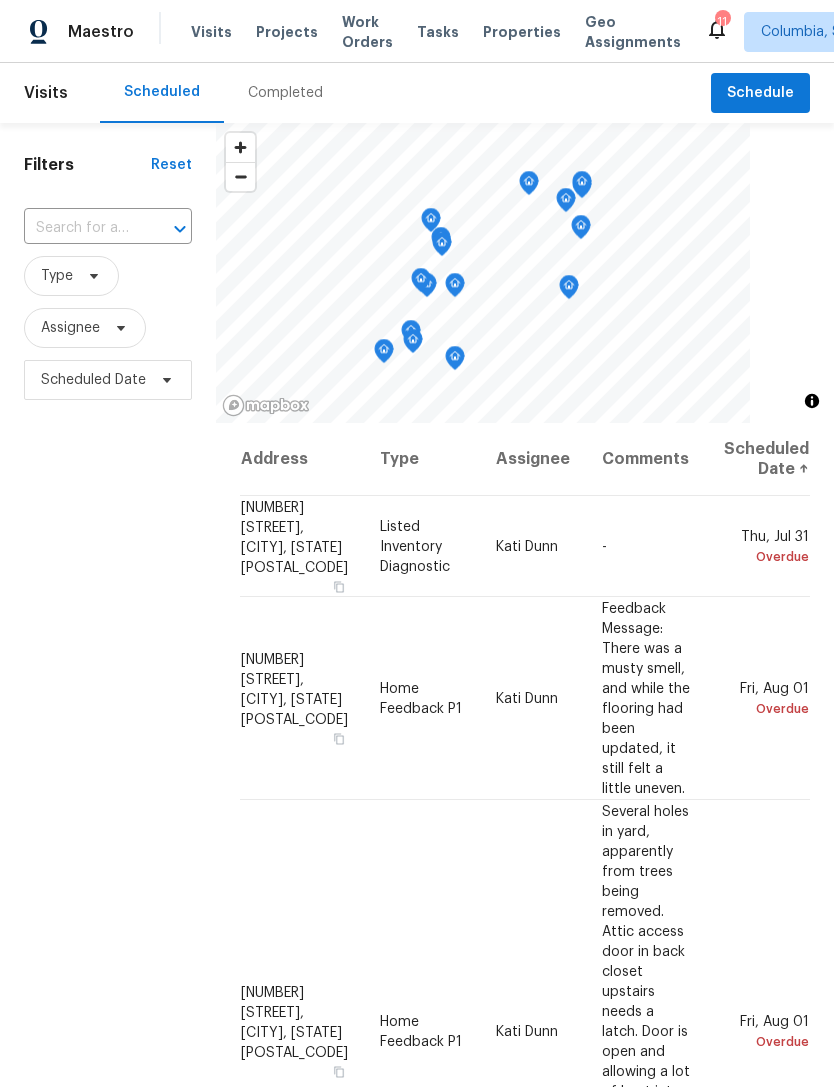 scroll, scrollTop: 0, scrollLeft: 0, axis: both 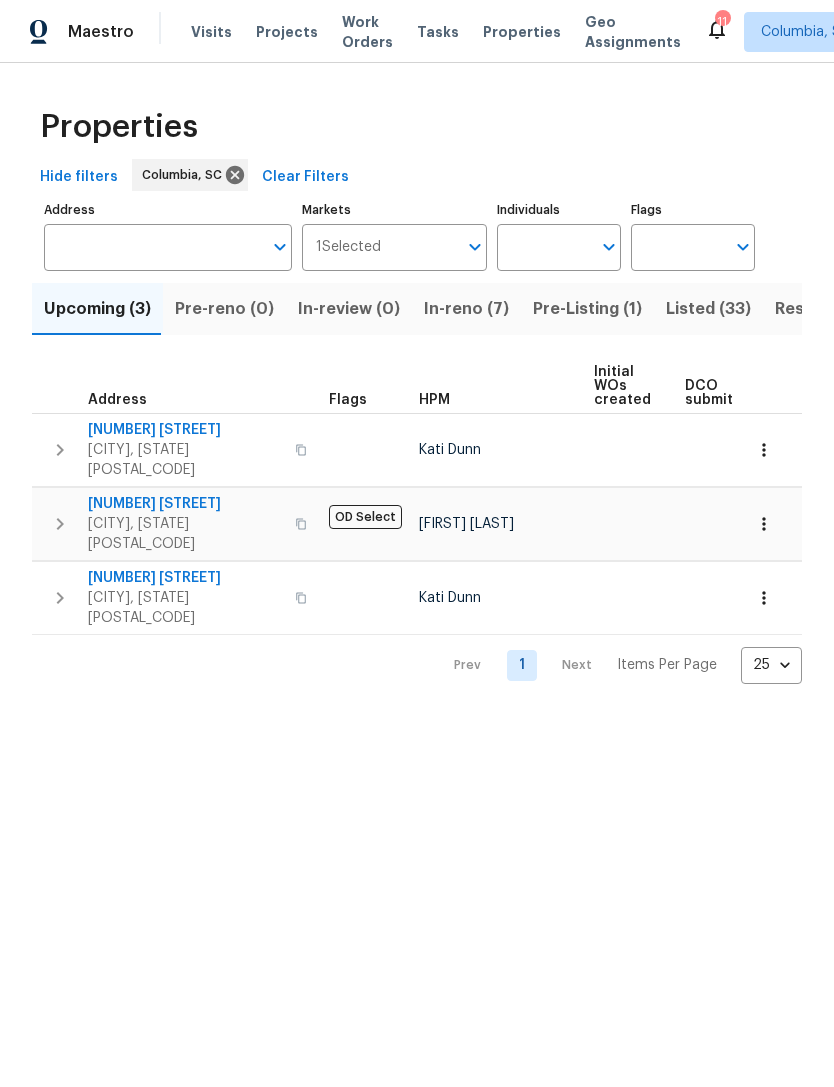 click on "In-reno (7)" at bounding box center [466, 309] 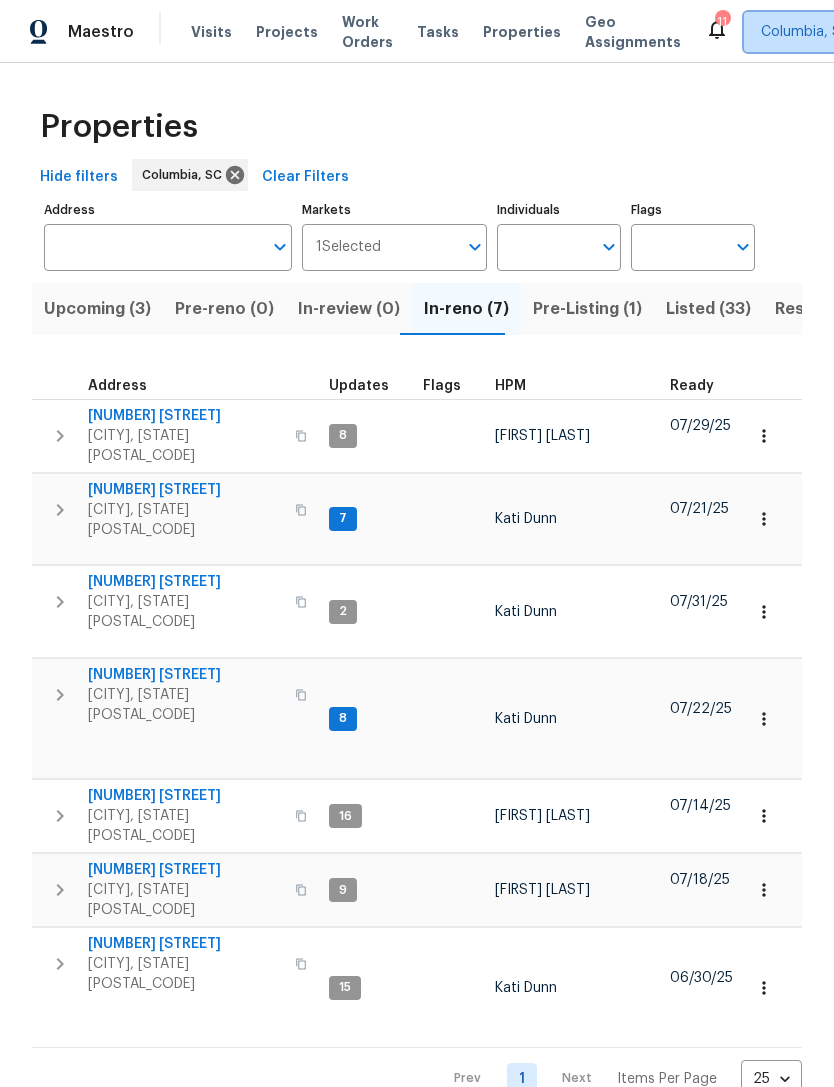 click on "Columbia, SC" at bounding box center [806, 32] 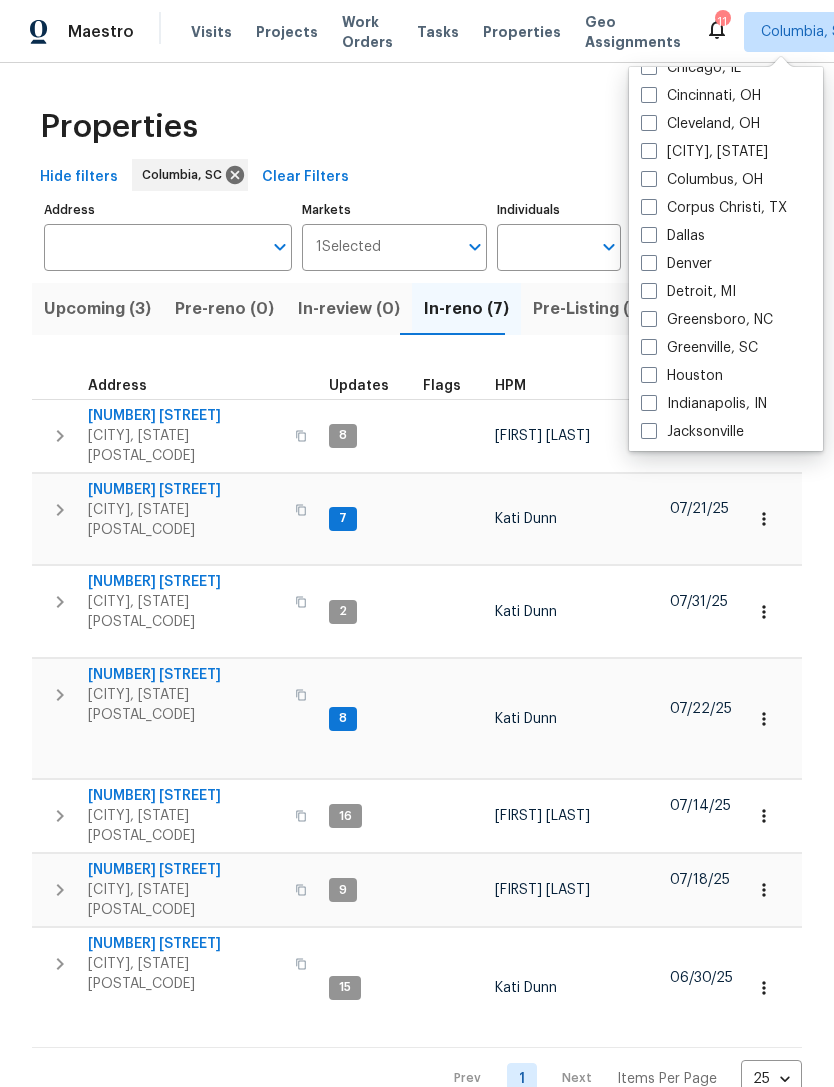 scroll, scrollTop: 386, scrollLeft: 0, axis: vertical 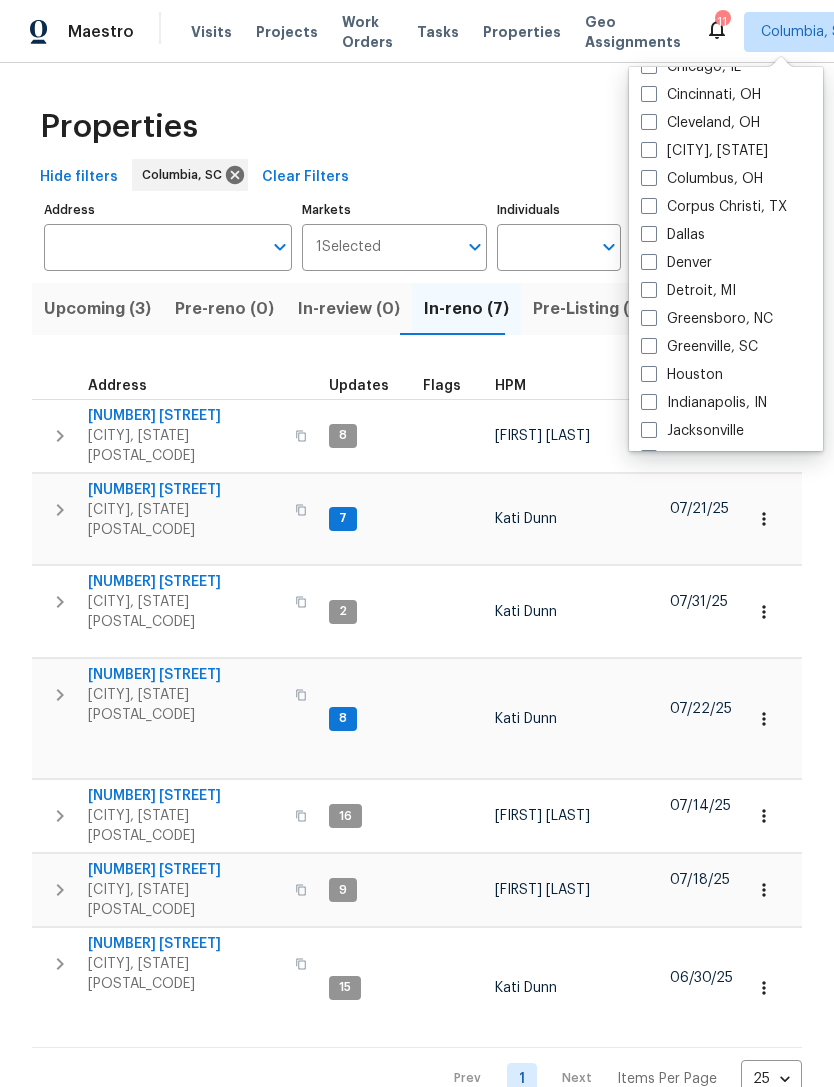 click on "Greenville, SC" at bounding box center [699, 347] 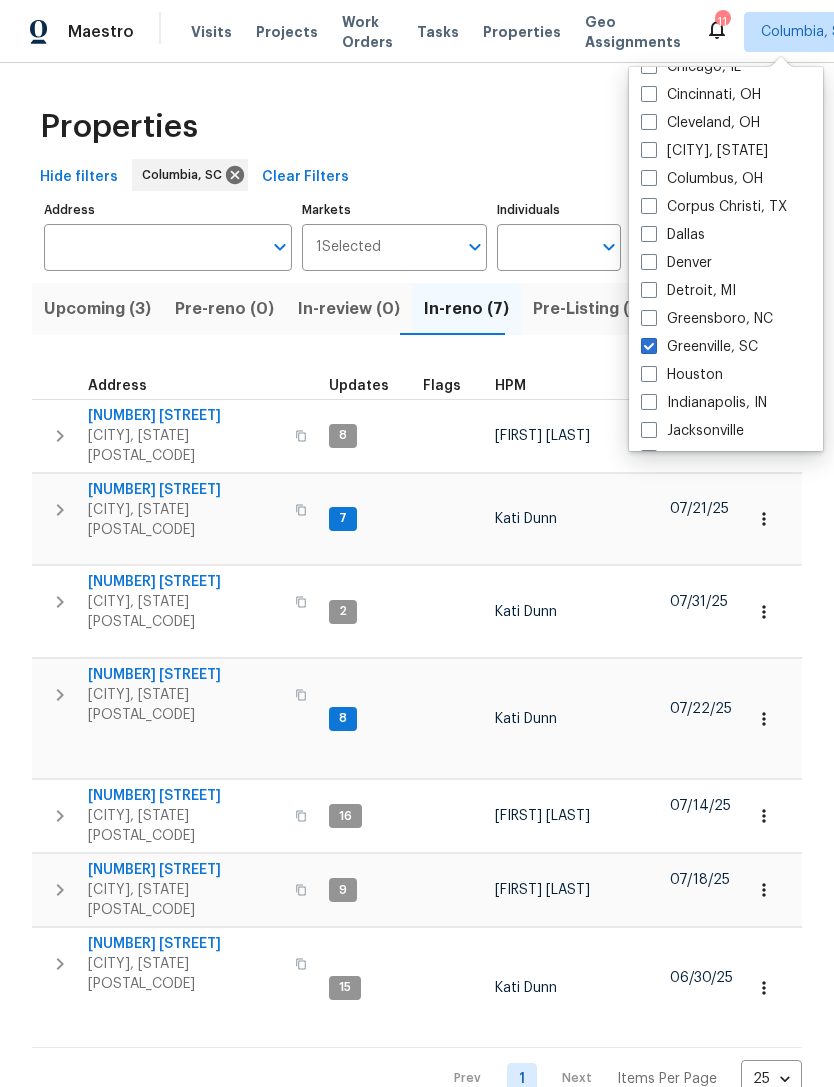 checkbox on "true" 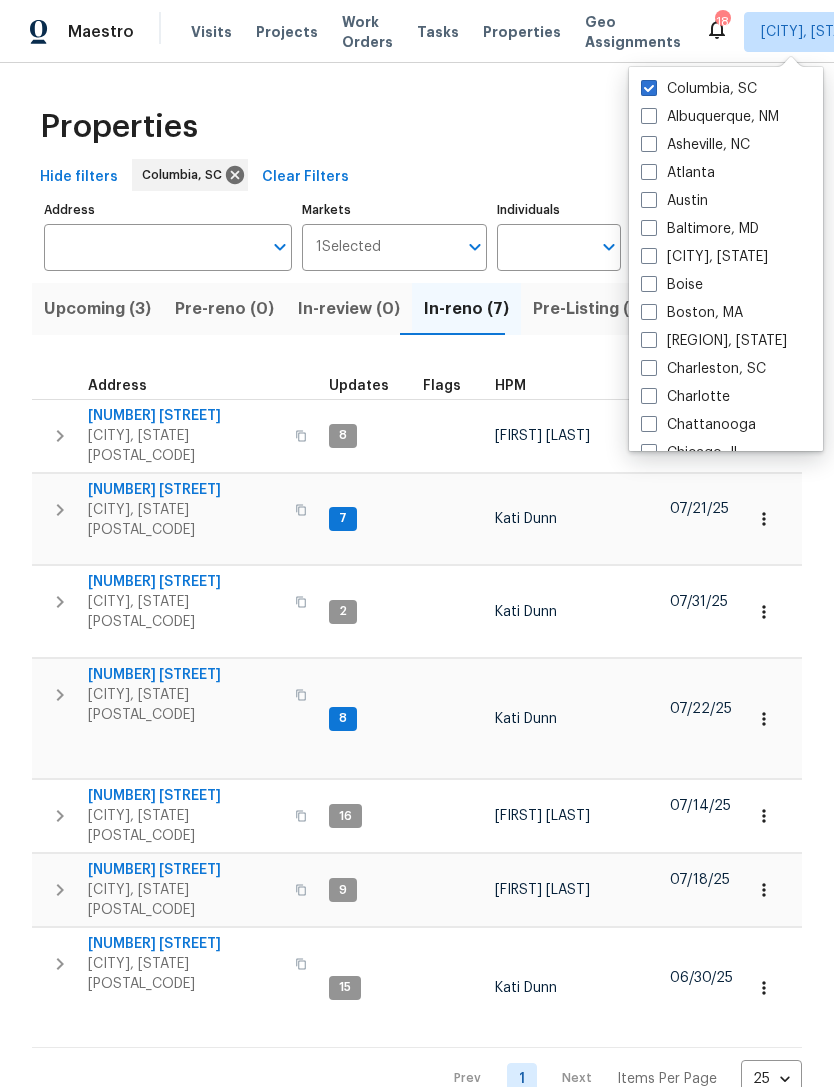 scroll, scrollTop: 0, scrollLeft: 0, axis: both 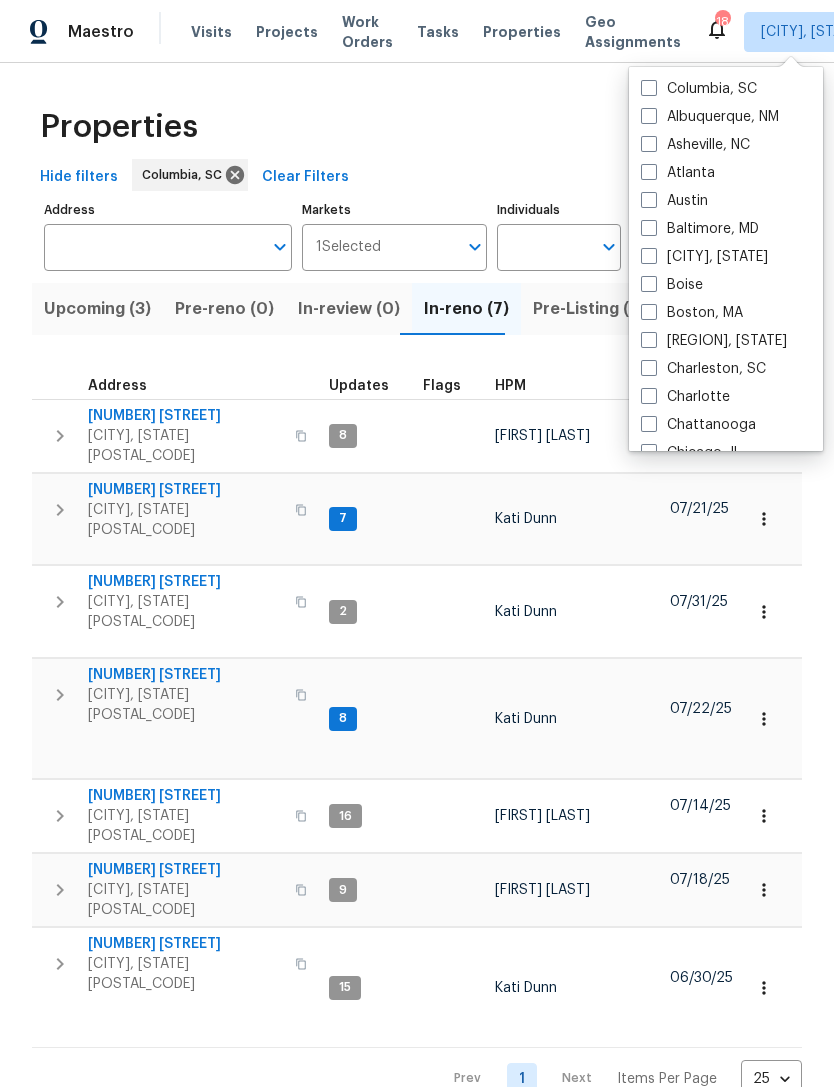 checkbox on "false" 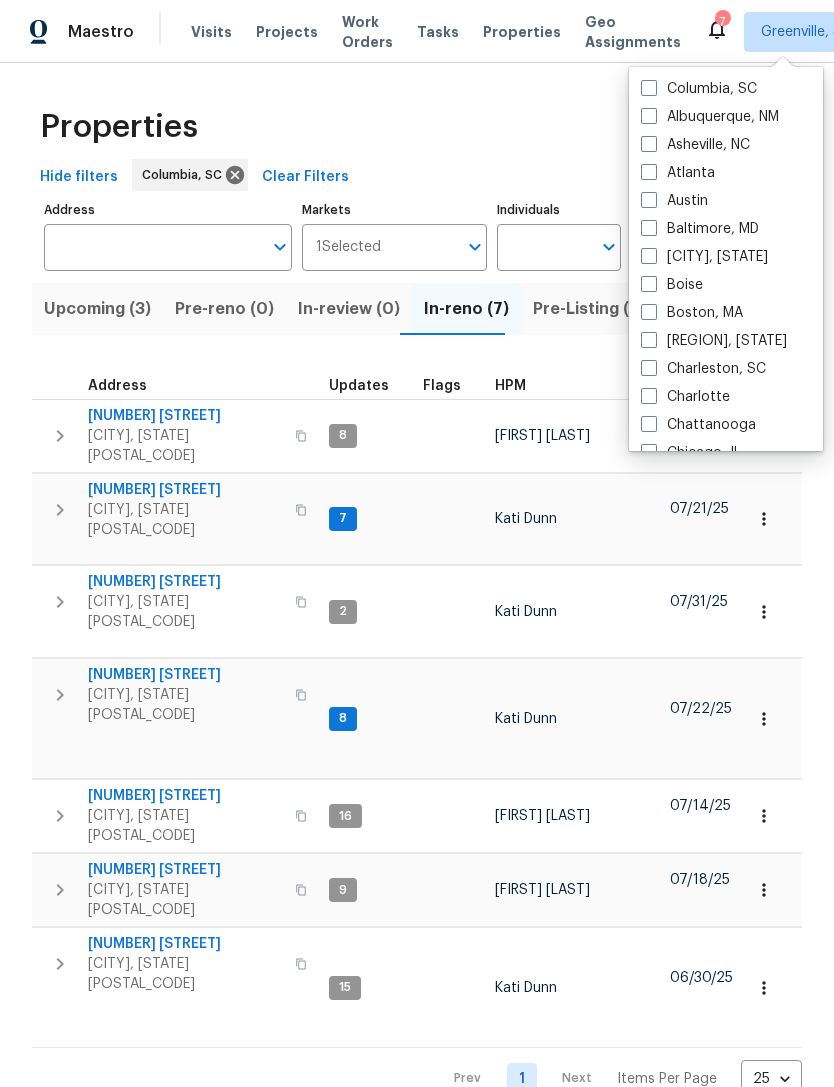 click on "Properties" at bounding box center (417, 127) 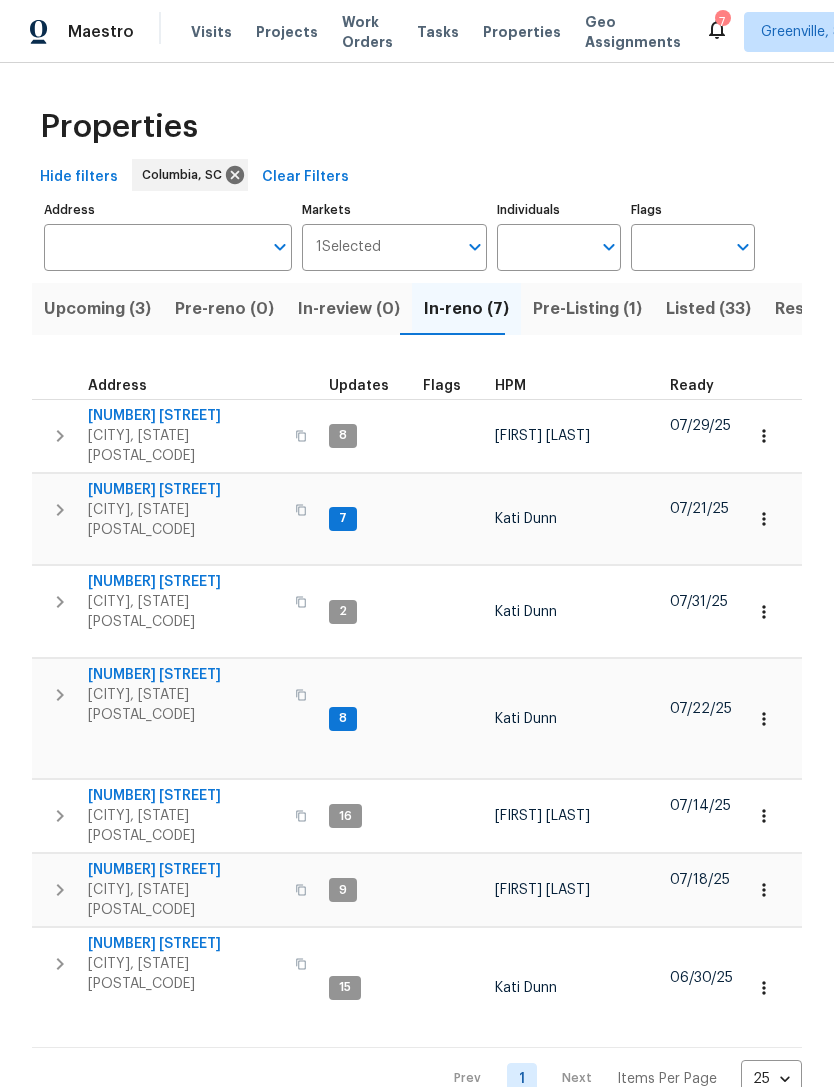 click on "Visits" at bounding box center (211, 32) 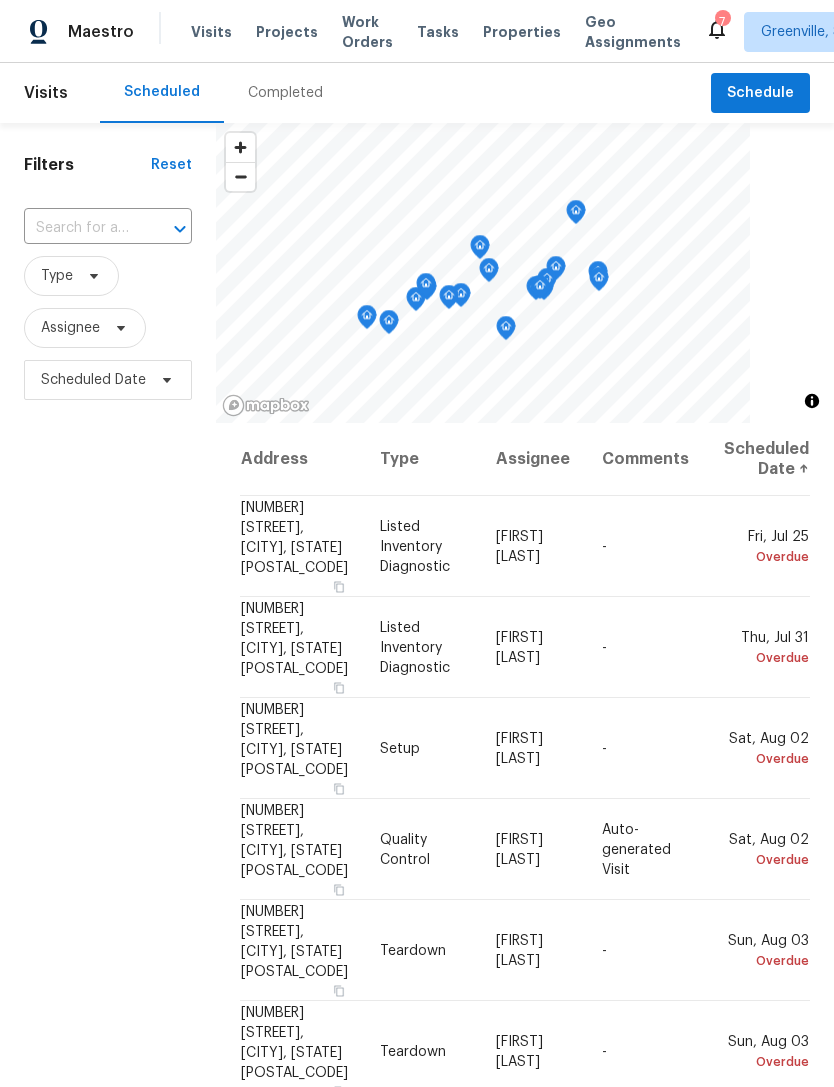 scroll, scrollTop: 0, scrollLeft: 0, axis: both 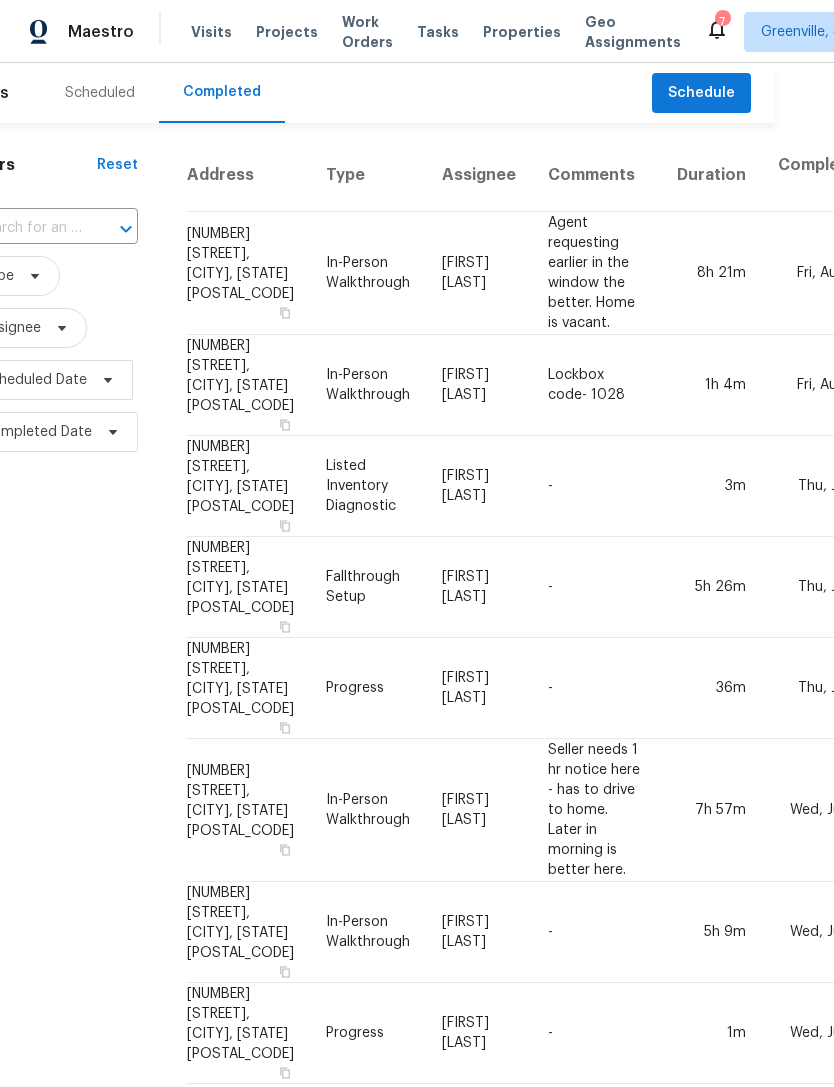 click 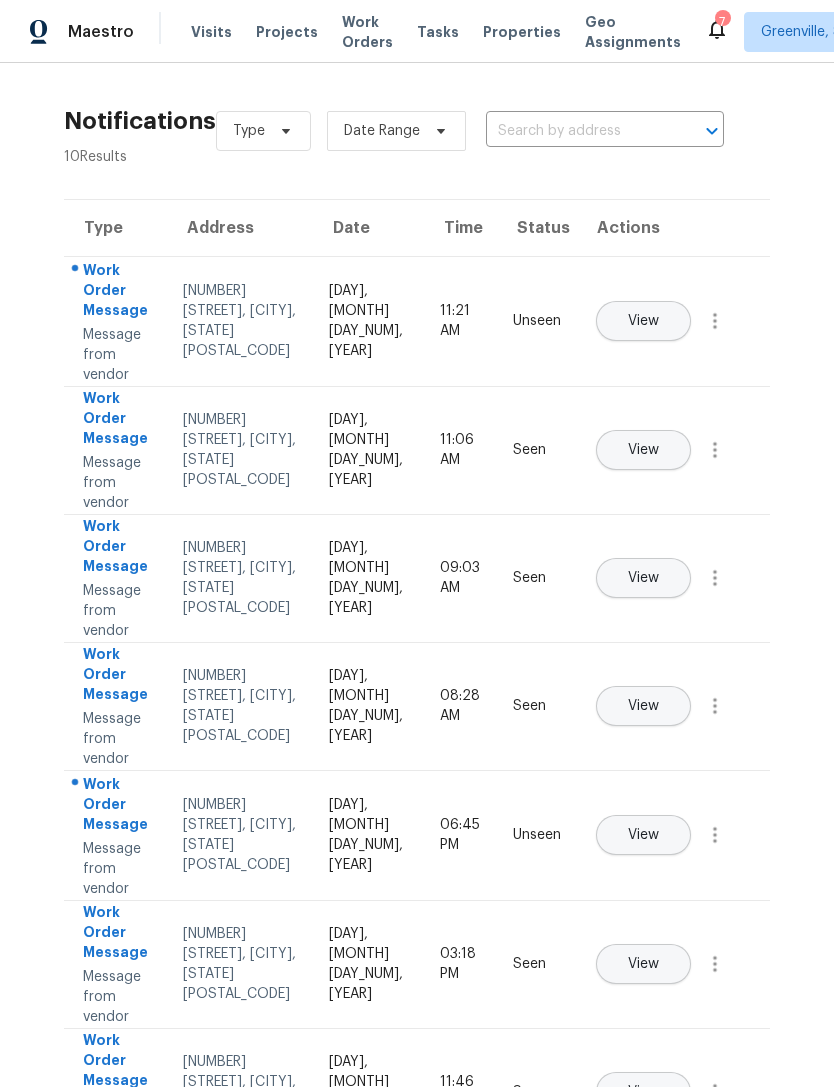 click on "Properties" at bounding box center [522, 32] 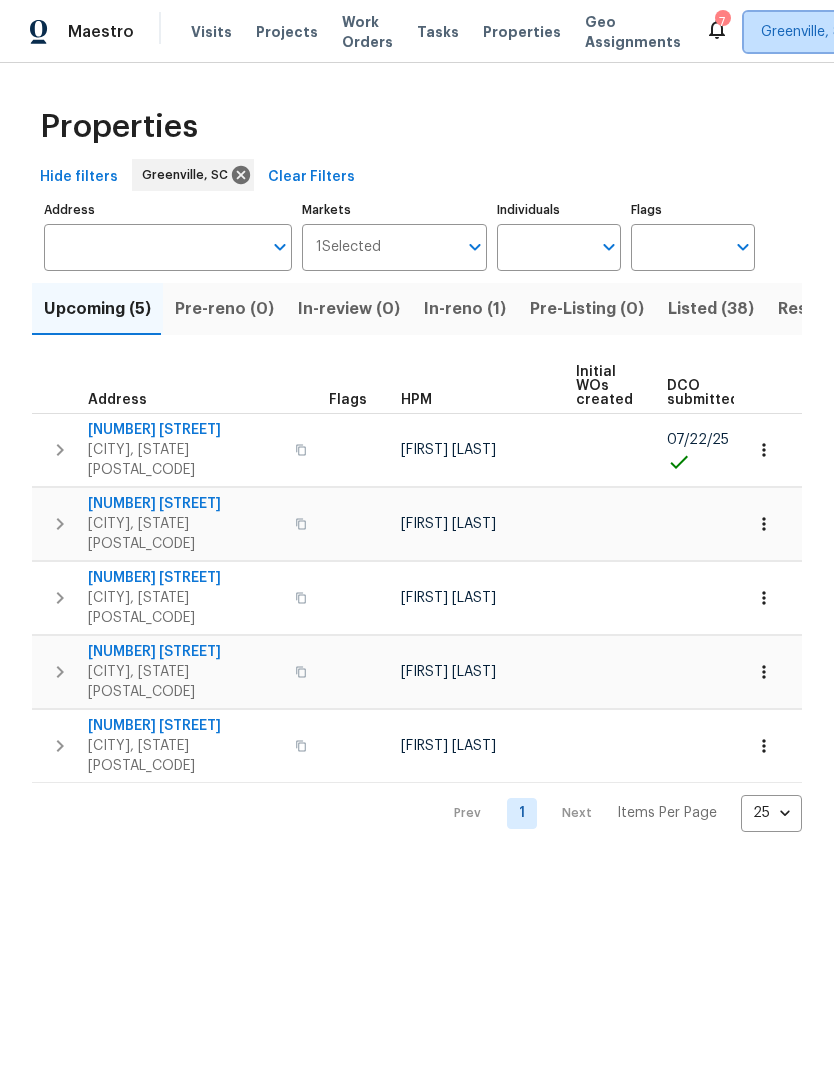 click on "Greenville, SC" at bounding box center (806, 32) 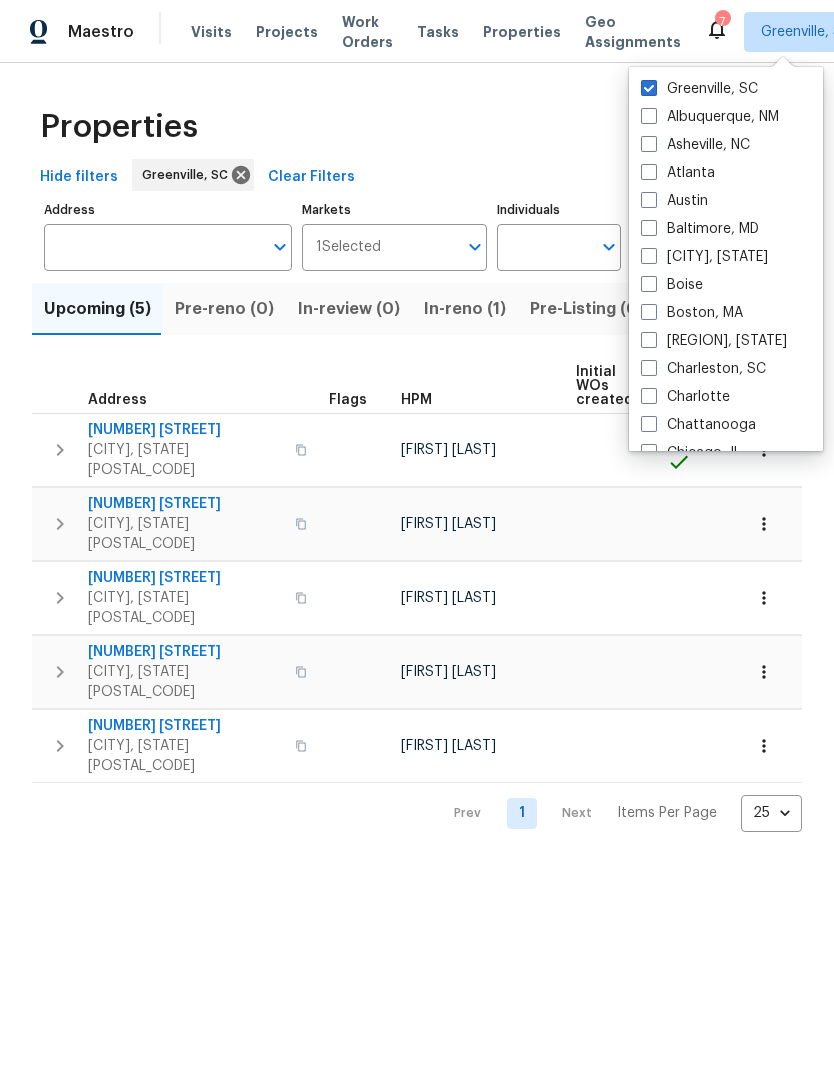 click on "[REGION], [STATE]" at bounding box center [714, 341] 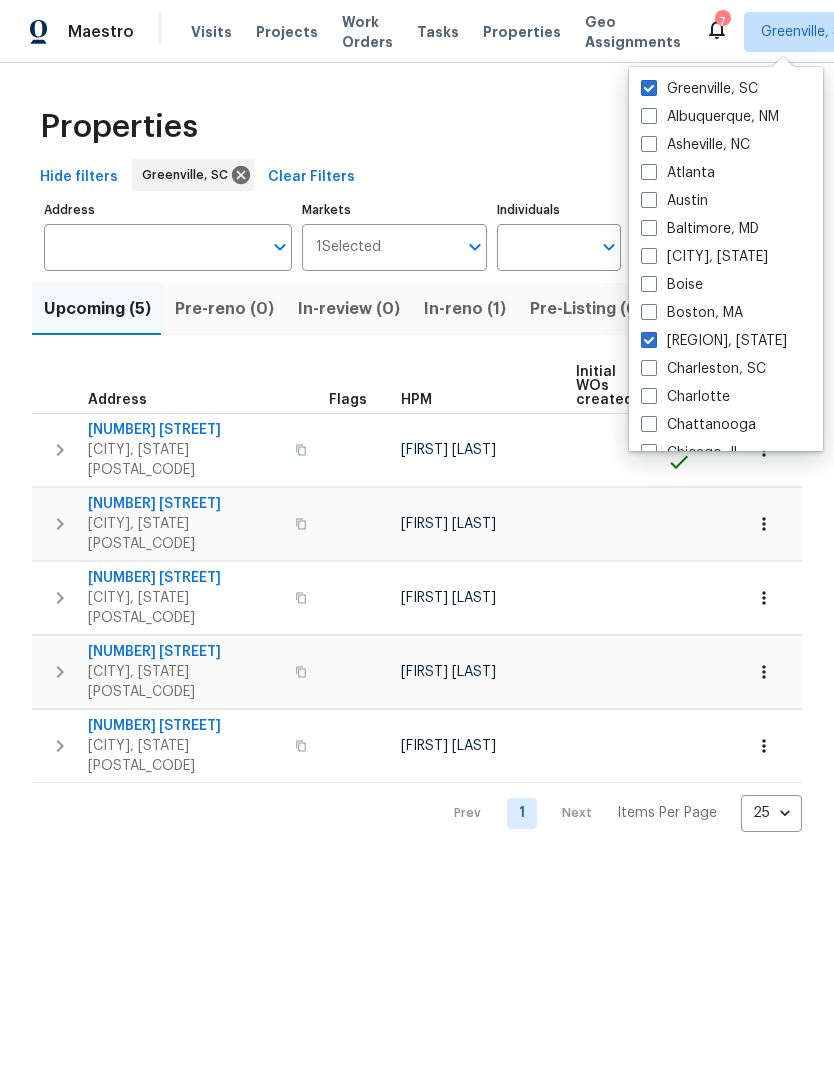 checkbox on "true" 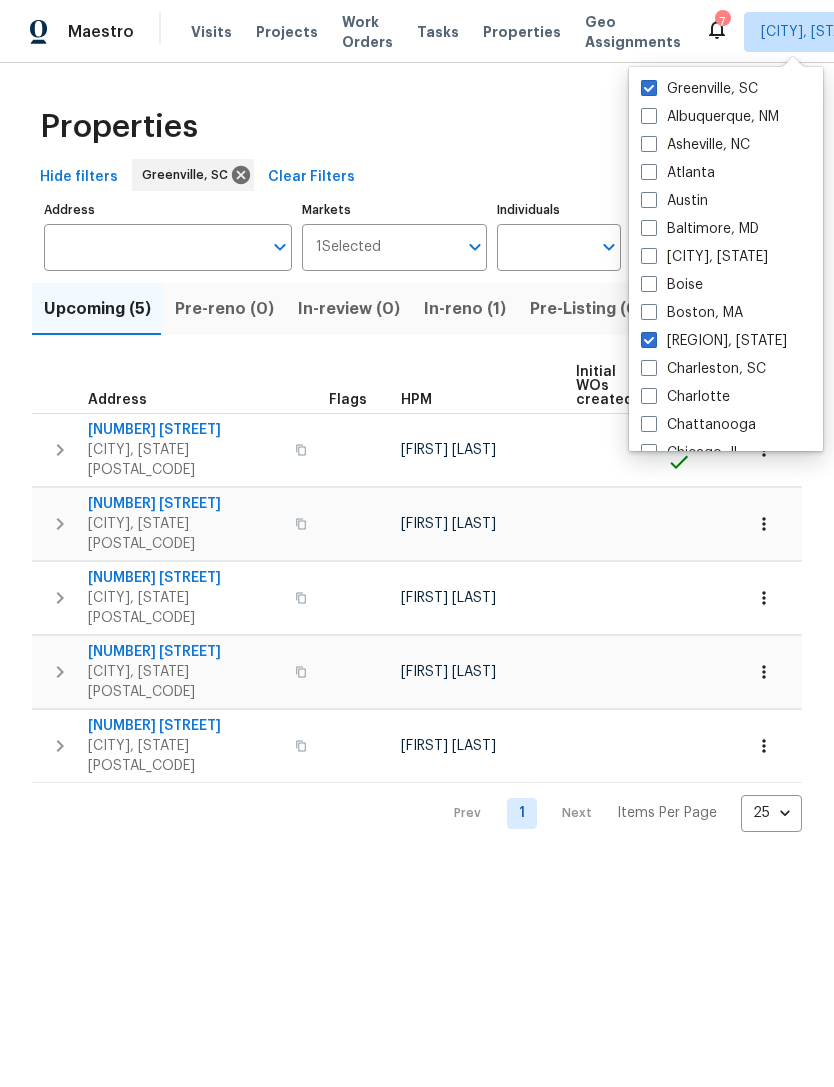 click at bounding box center (649, 368) 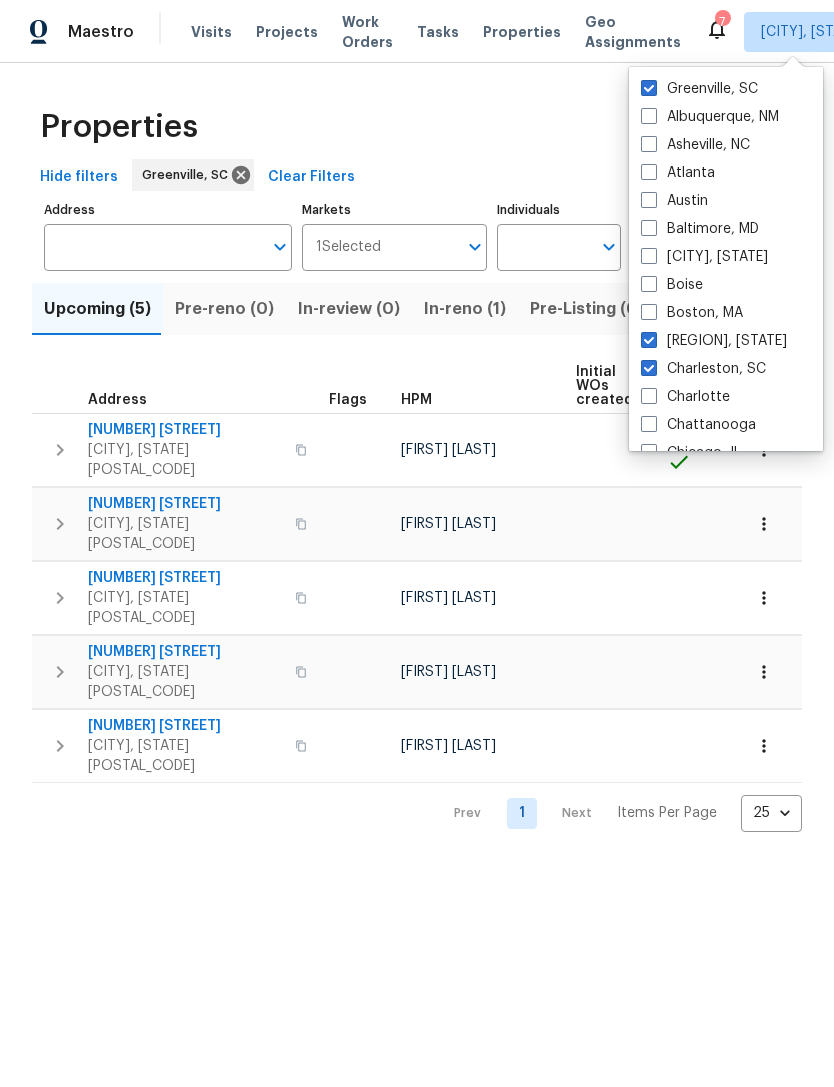 checkbox on "true" 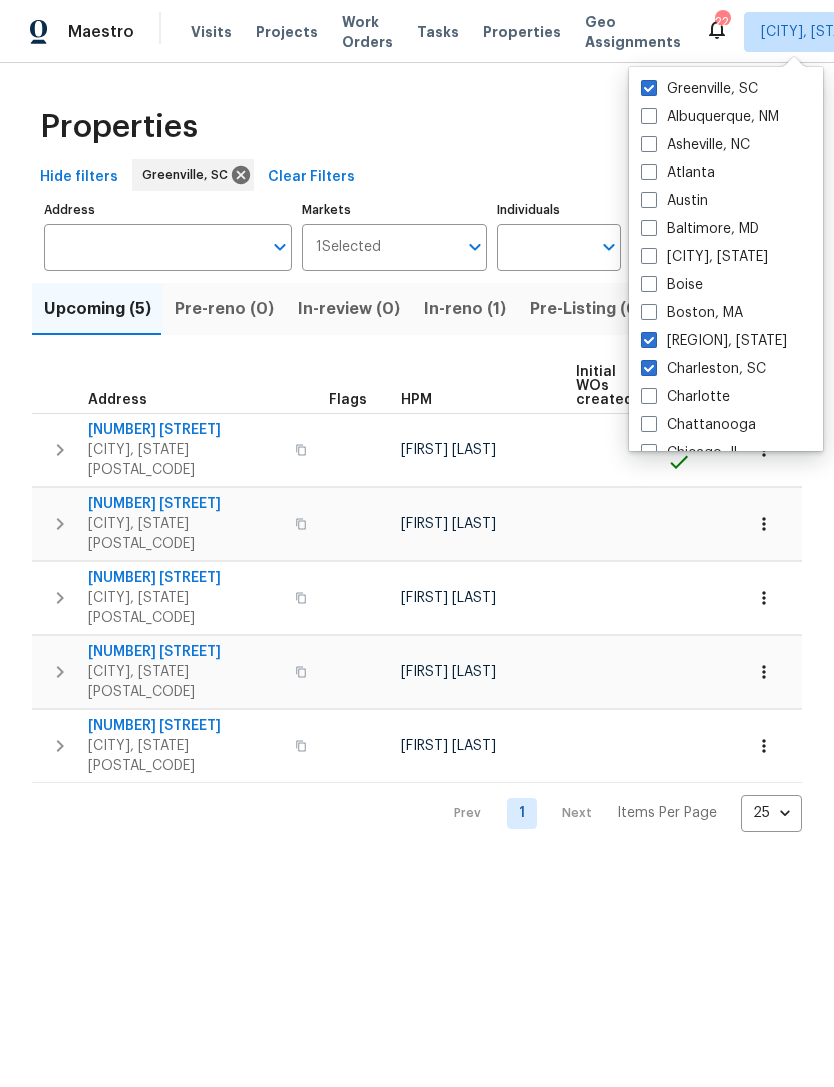 click at bounding box center (649, 340) 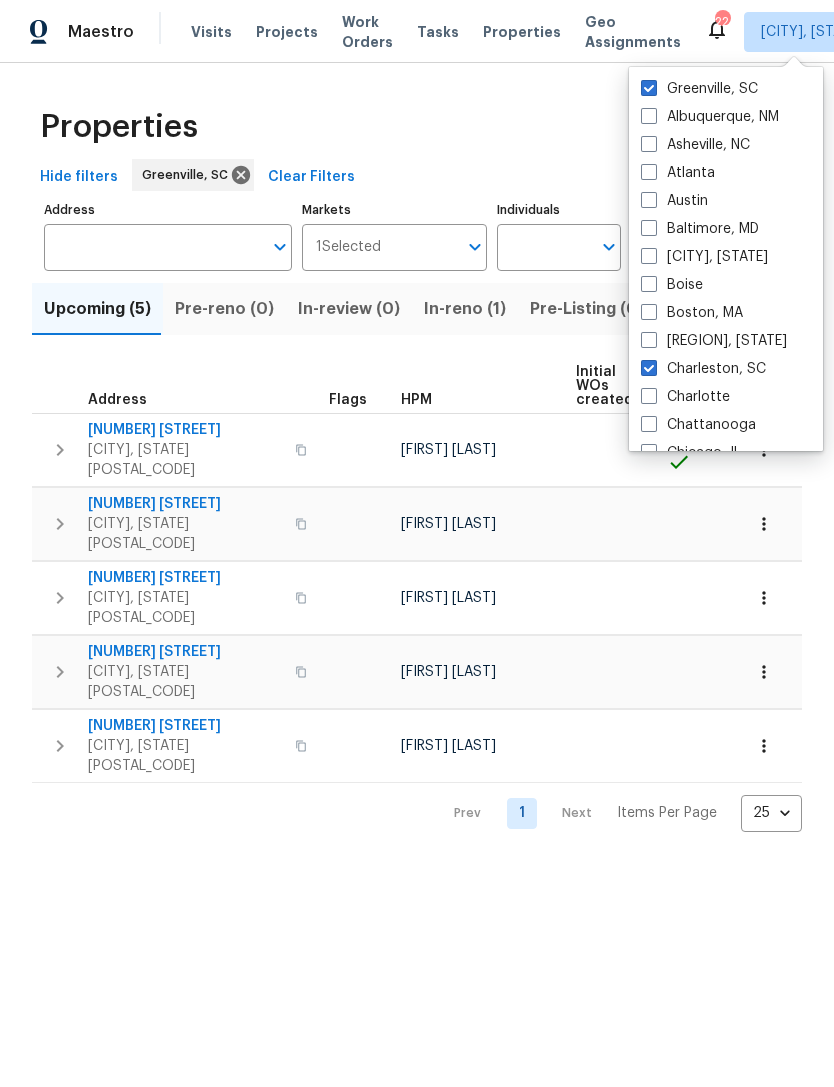 checkbox on "false" 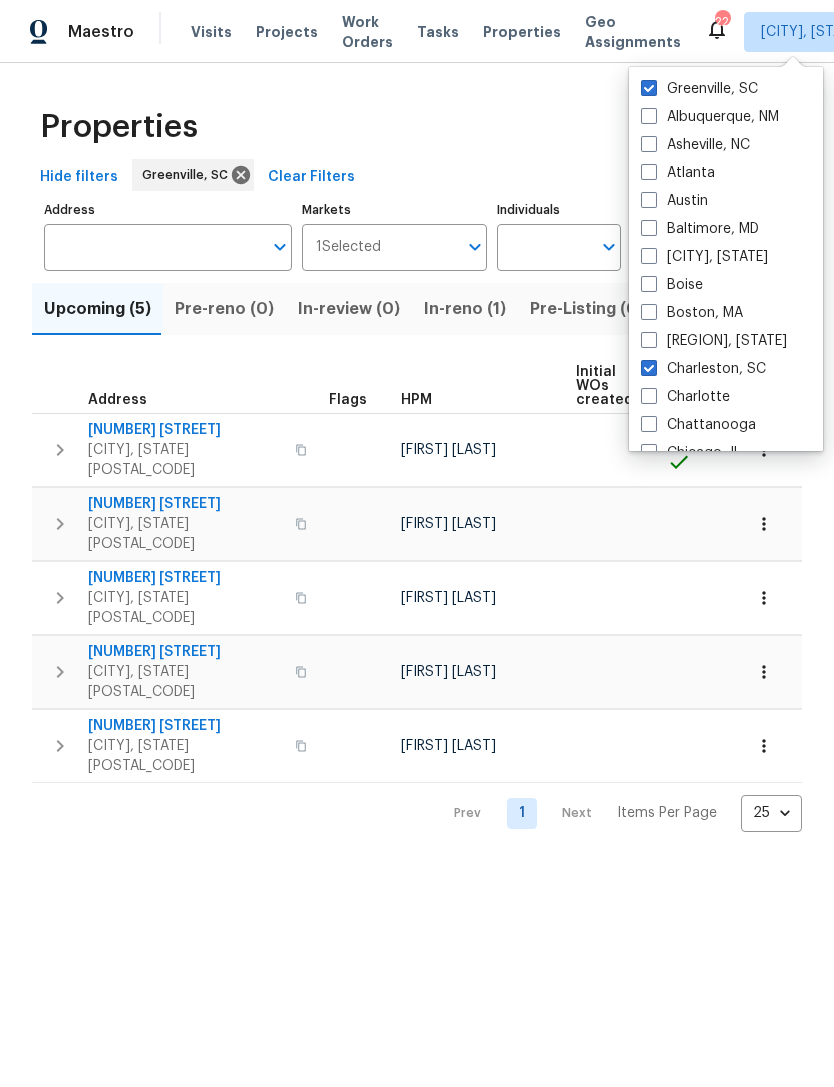 click on "Greenville, SC" at bounding box center (699, 89) 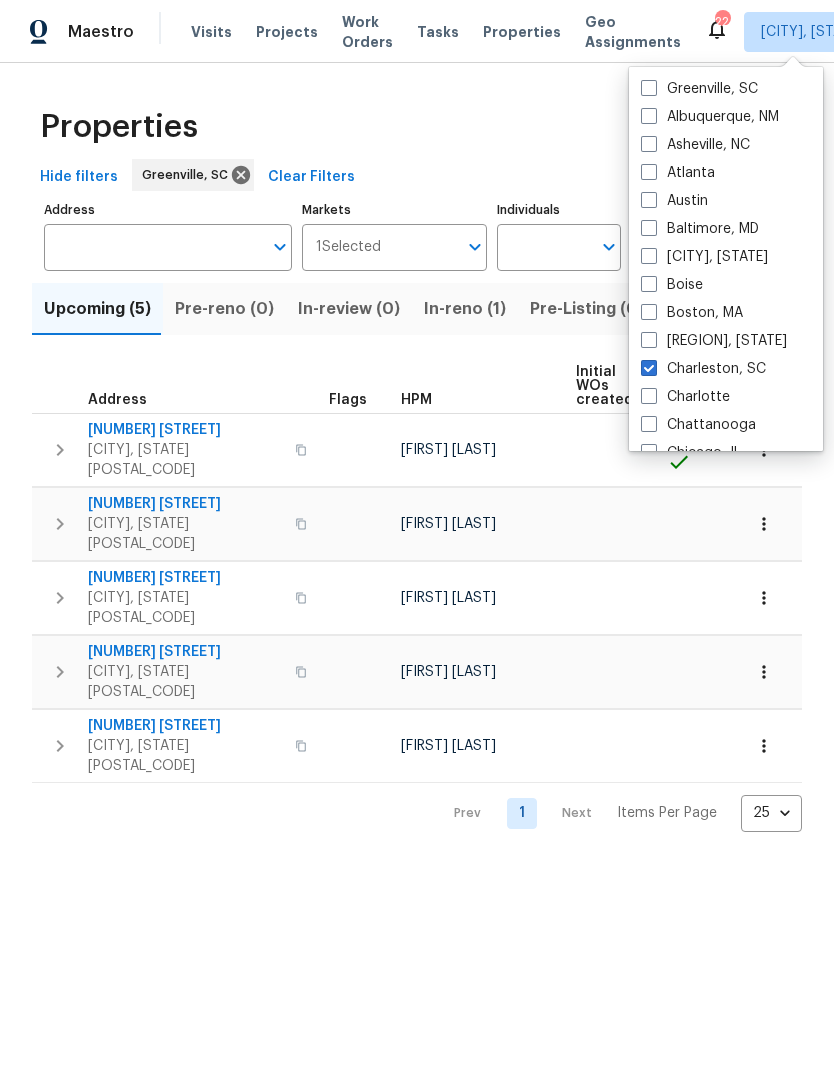 checkbox on "false" 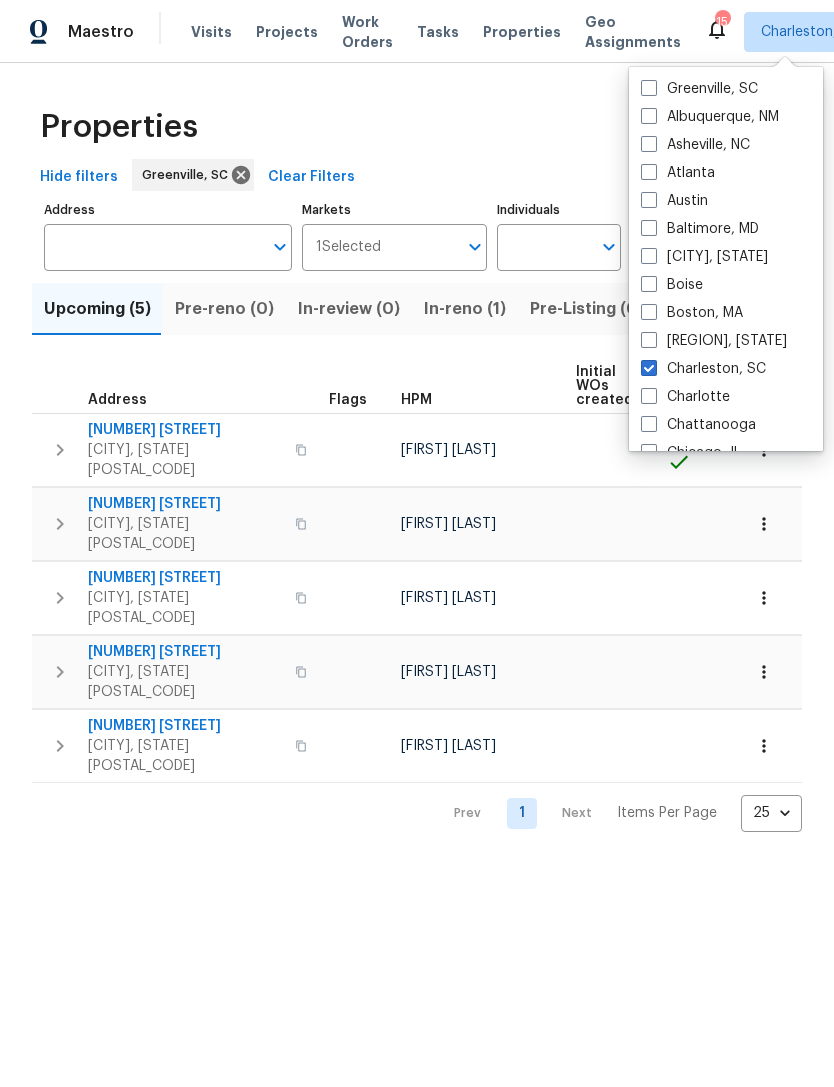 click on "Properties" at bounding box center (417, 127) 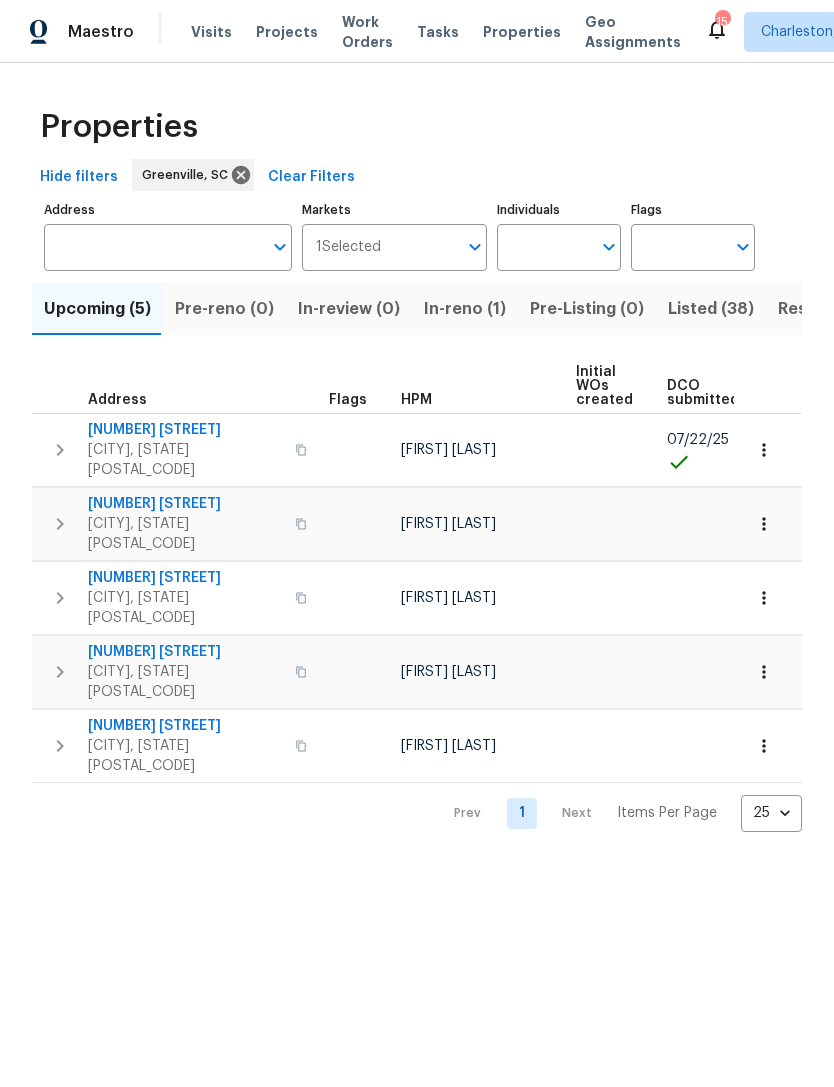 click on "Properties" at bounding box center (522, 32) 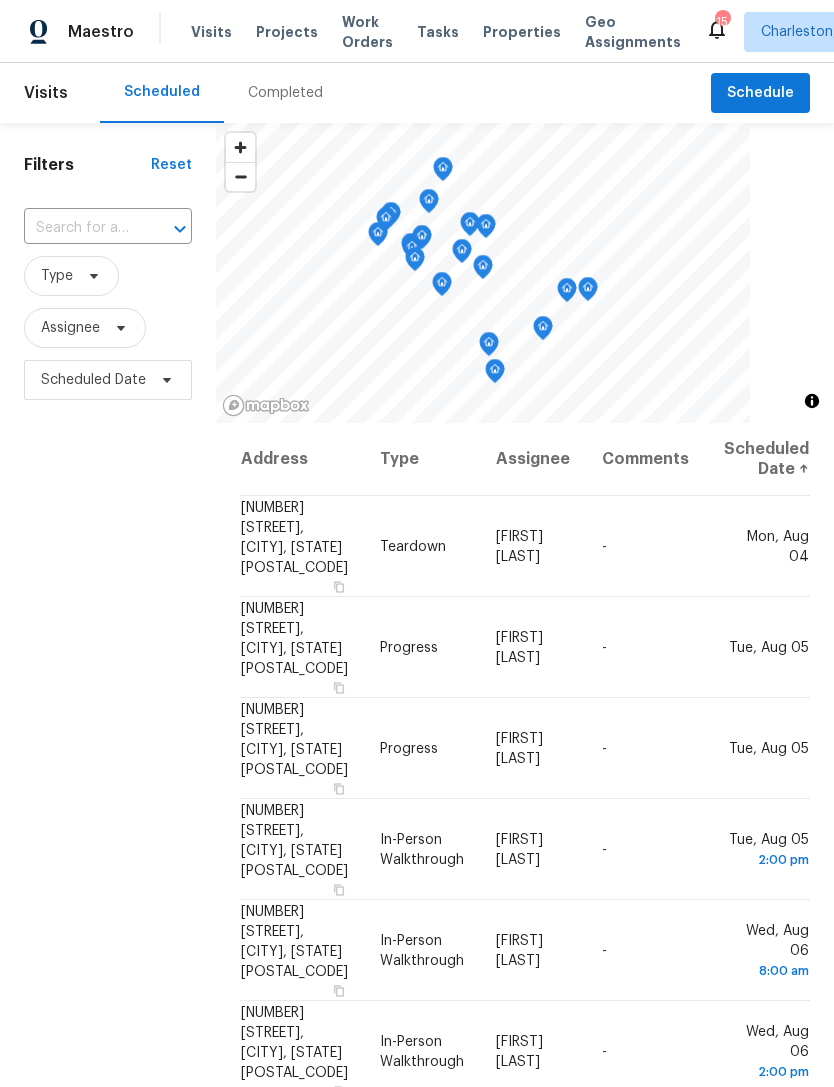 click on "Properties" at bounding box center (522, 32) 